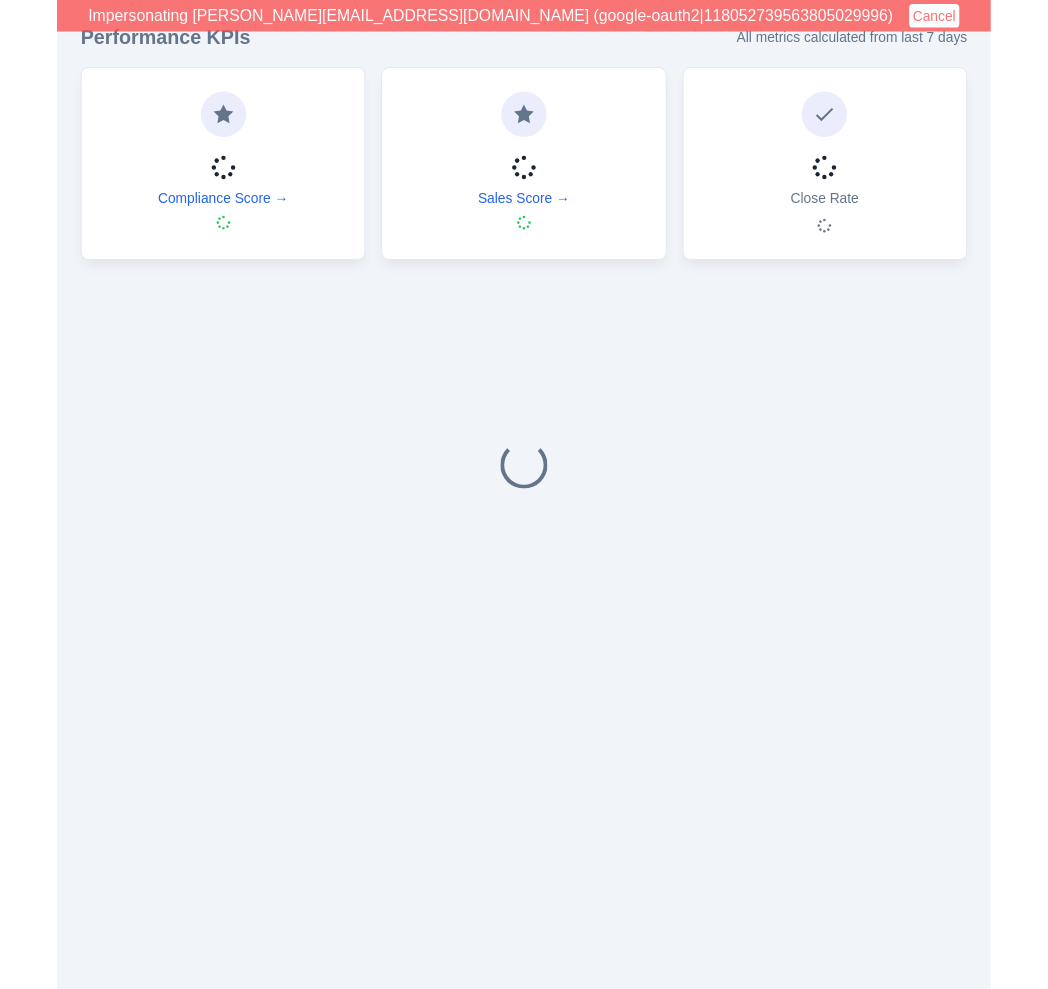 scroll, scrollTop: 0, scrollLeft: 0, axis: both 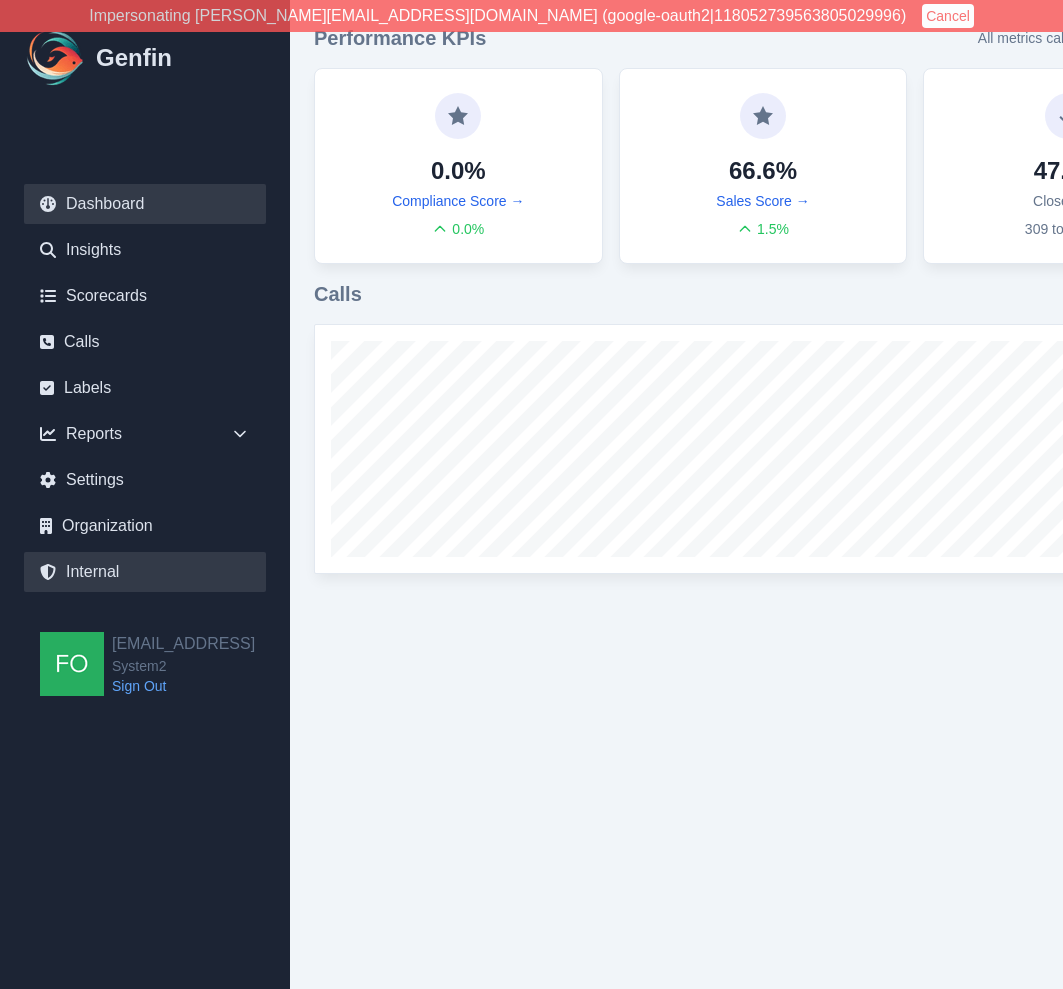click on "Internal" at bounding box center [145, 572] 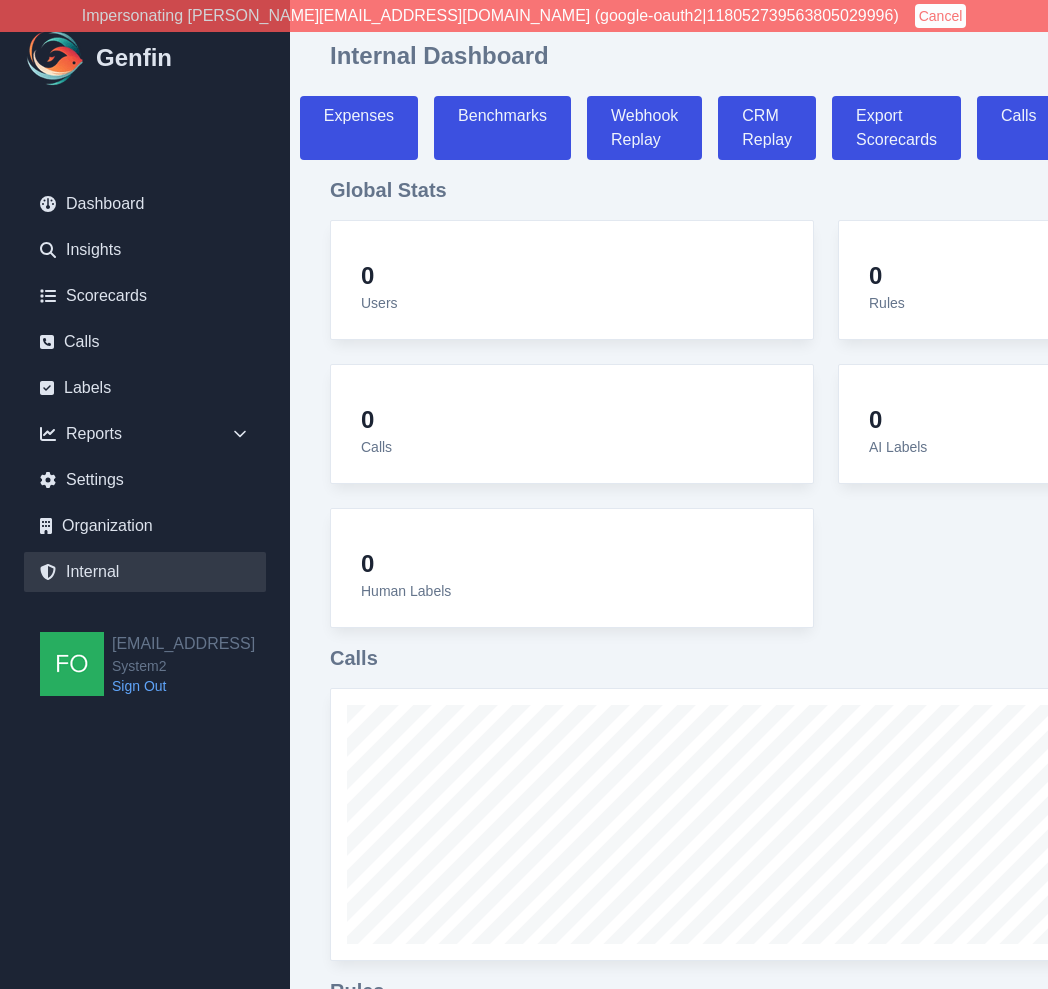 select on "paid" 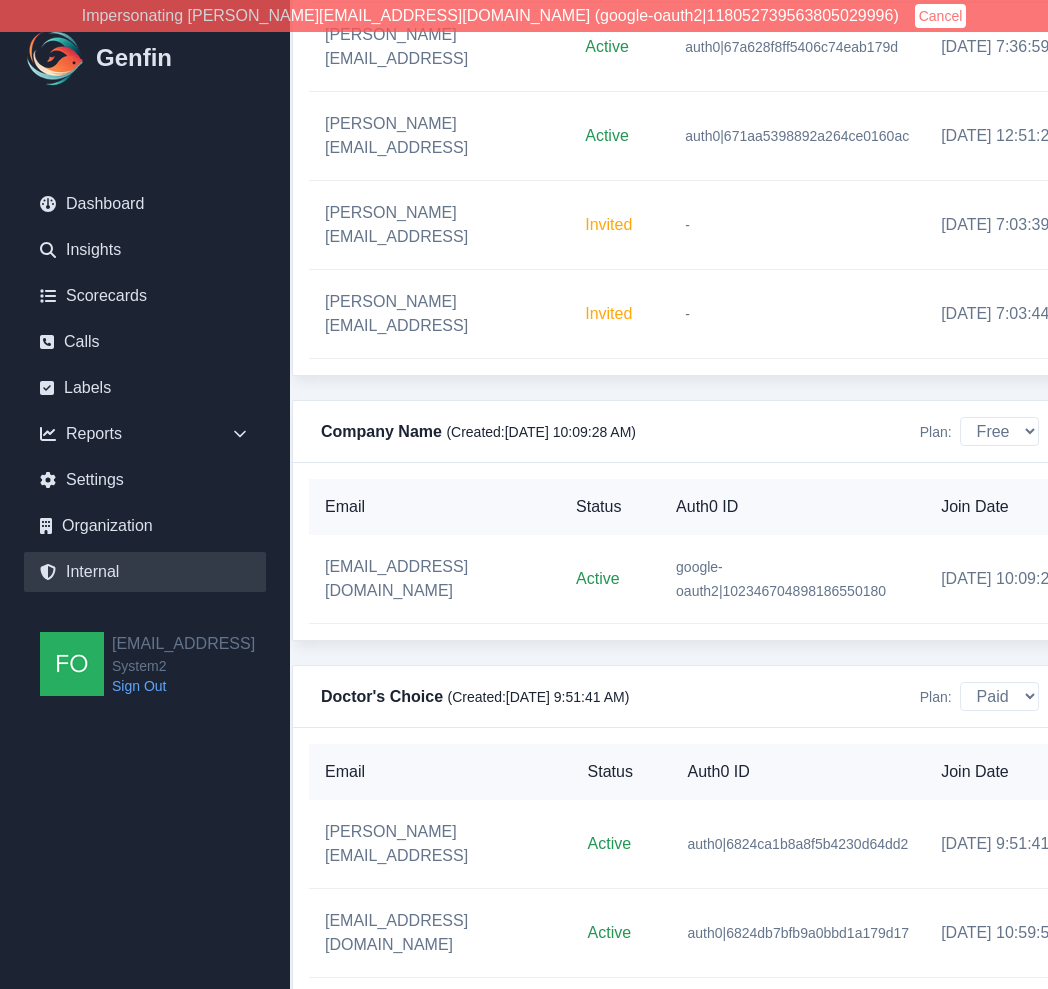 scroll, scrollTop: 9032, scrollLeft: 0, axis: vertical 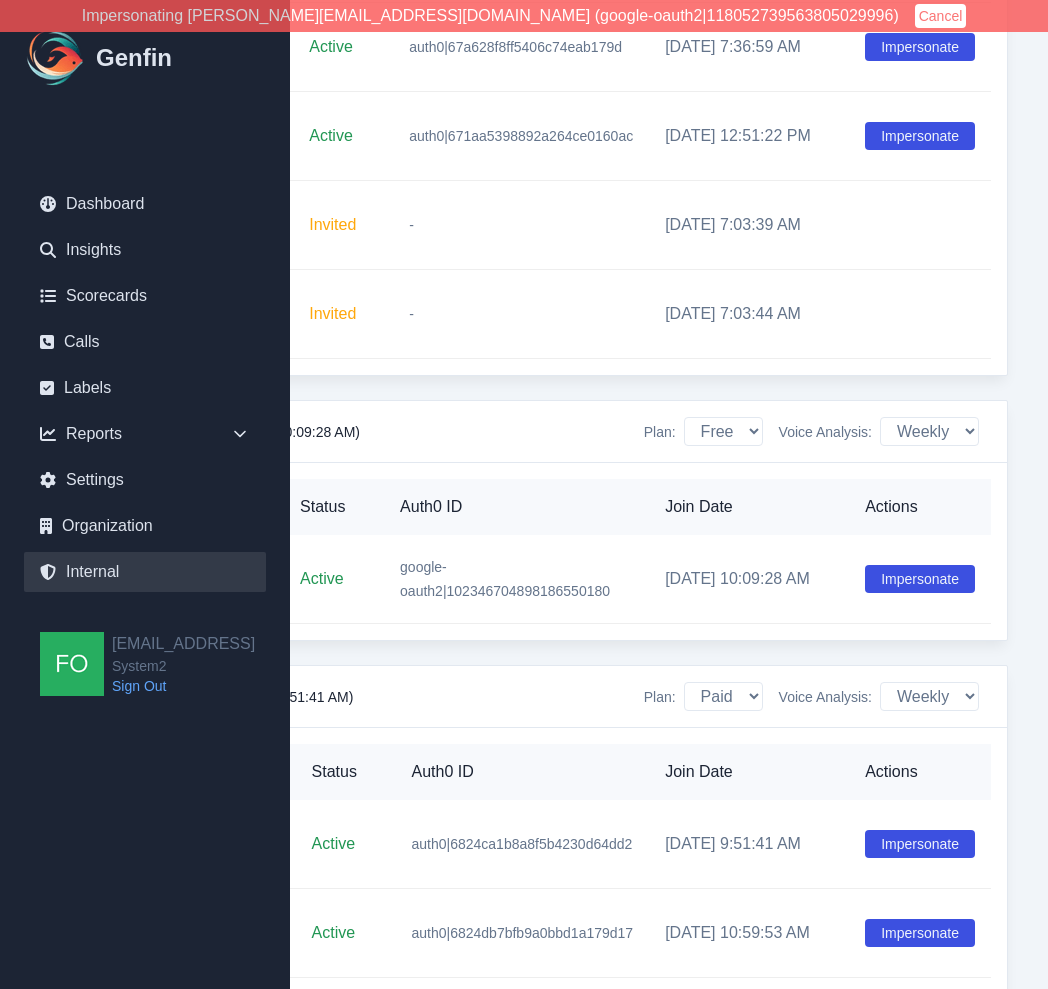click on "Impersonate" at bounding box center (920, 1624) 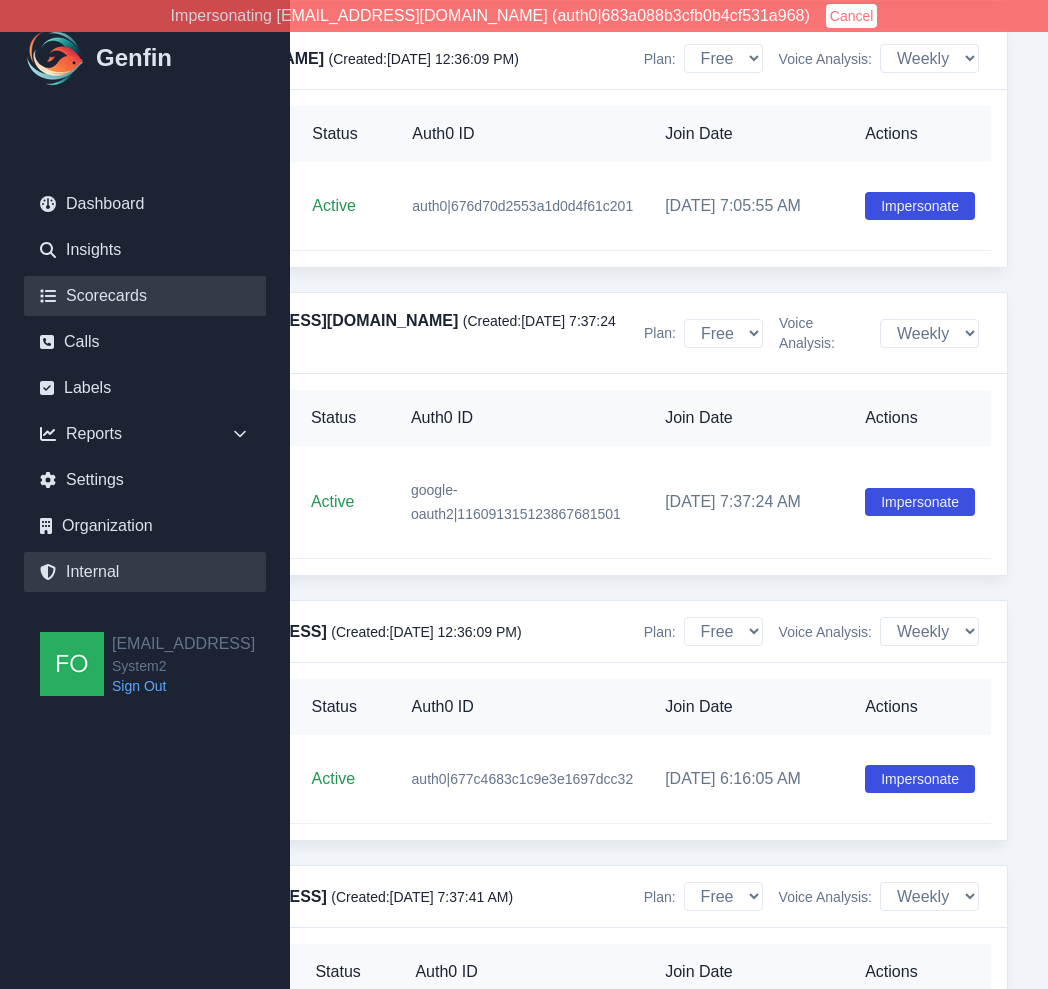 click on "Scorecards" at bounding box center (145, 296) 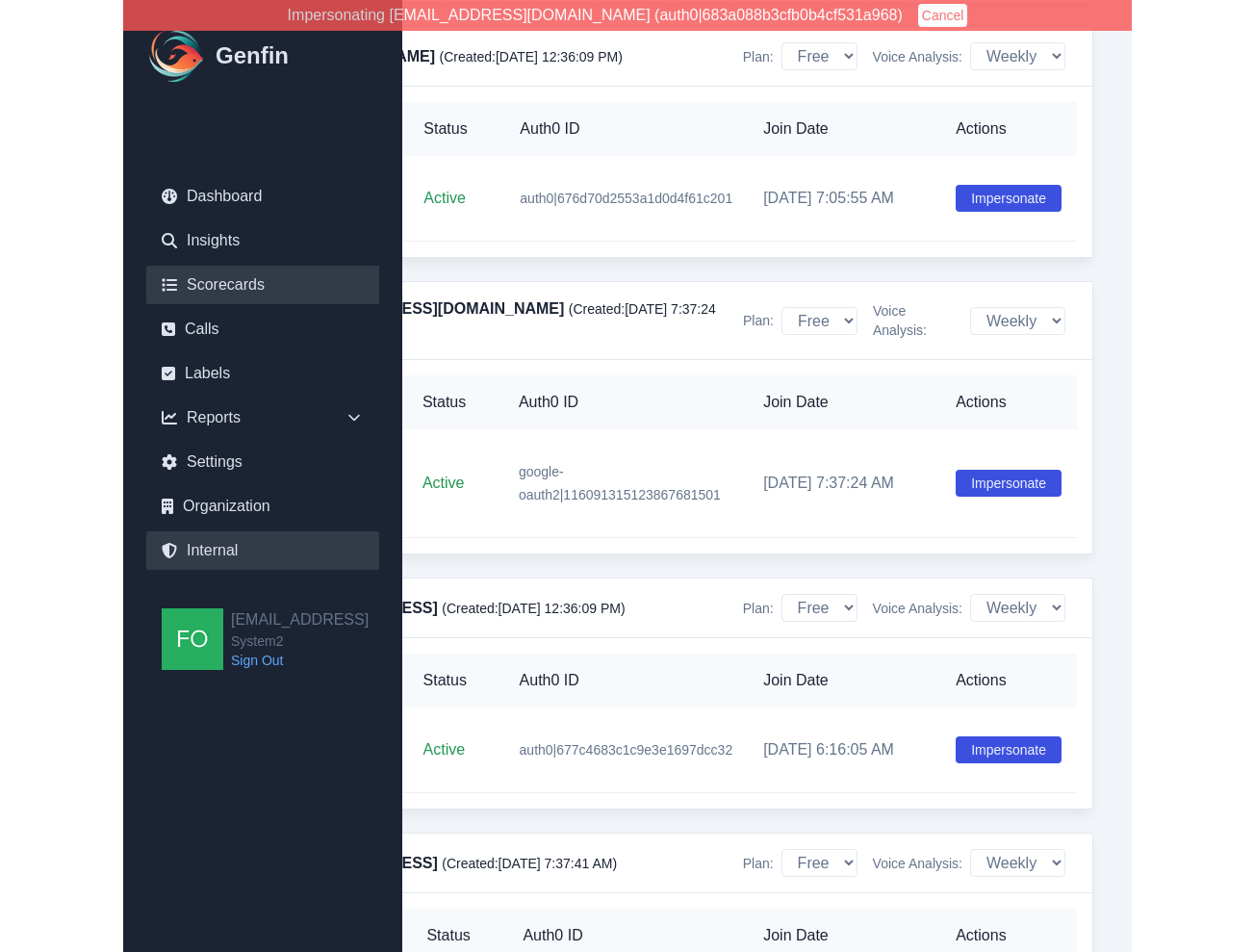 scroll, scrollTop: 0, scrollLeft: 0, axis: both 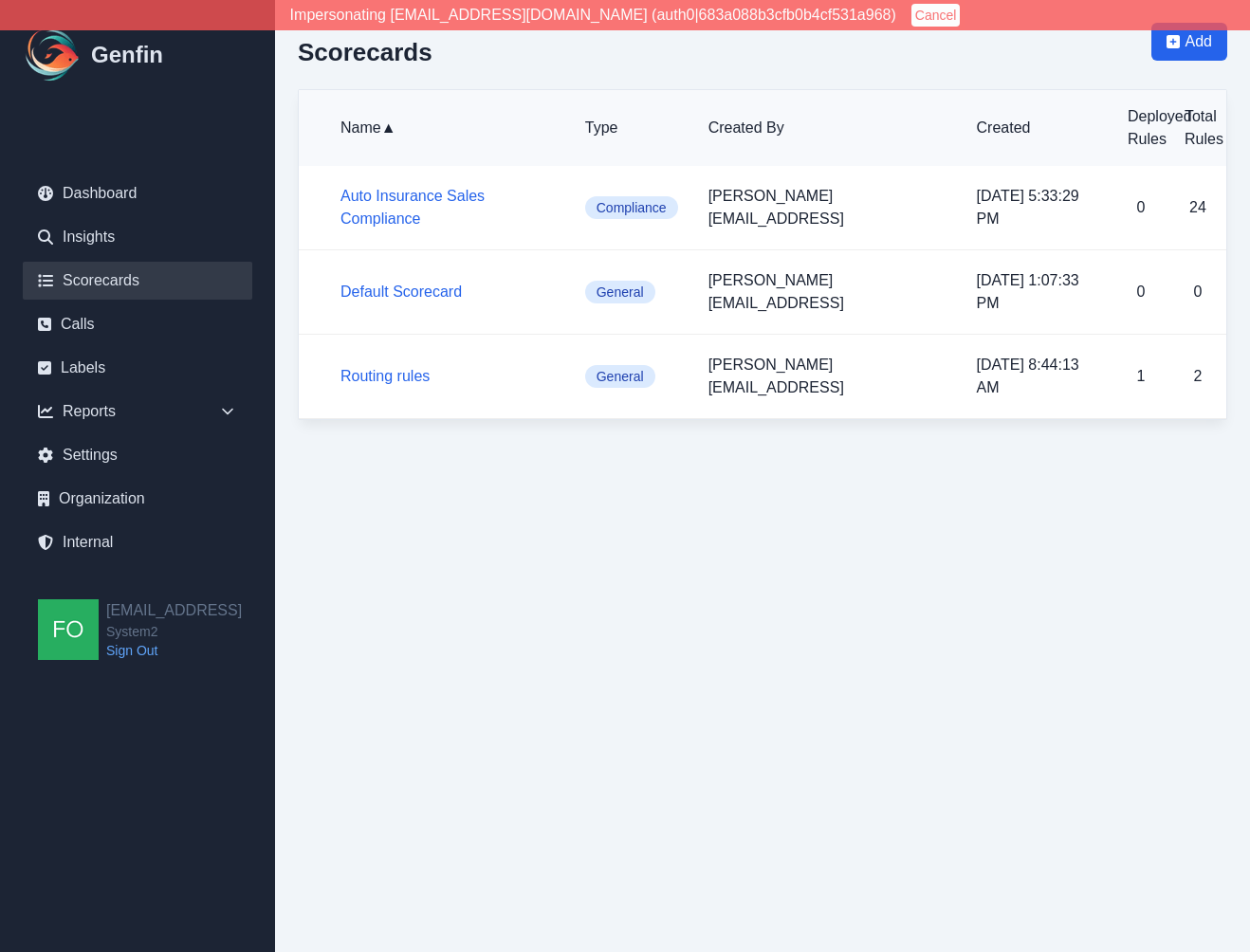 click on "Impersonating [EMAIL_ADDRESS][DOMAIN_NAME] (auth0|683a088b3cfb0b4cf531a968) Cancel Genfin Dashboard Insights Scorecards Calls Labels Reports Sales Compliance Agents Settings Organization Internal [EMAIL_ADDRESS] System2 Sign Out Scorecards Add Name  ▲ Type Created By Created Deployed Rules Total Rules Auto Insurance Sales Compliance Compliance [PERSON_NAME][EMAIL_ADDRESS] [DATE] 5:33:29 PM 0 24 Default Scorecard General [PERSON_NAME][EMAIL_ADDRESS] [DATE] 1:07:33 PM 0 0 Routing rules General [PERSON_NAME][EMAIL_ADDRESS] [DATE] 8:44:13 AM 1 2" at bounding box center (625, 221) 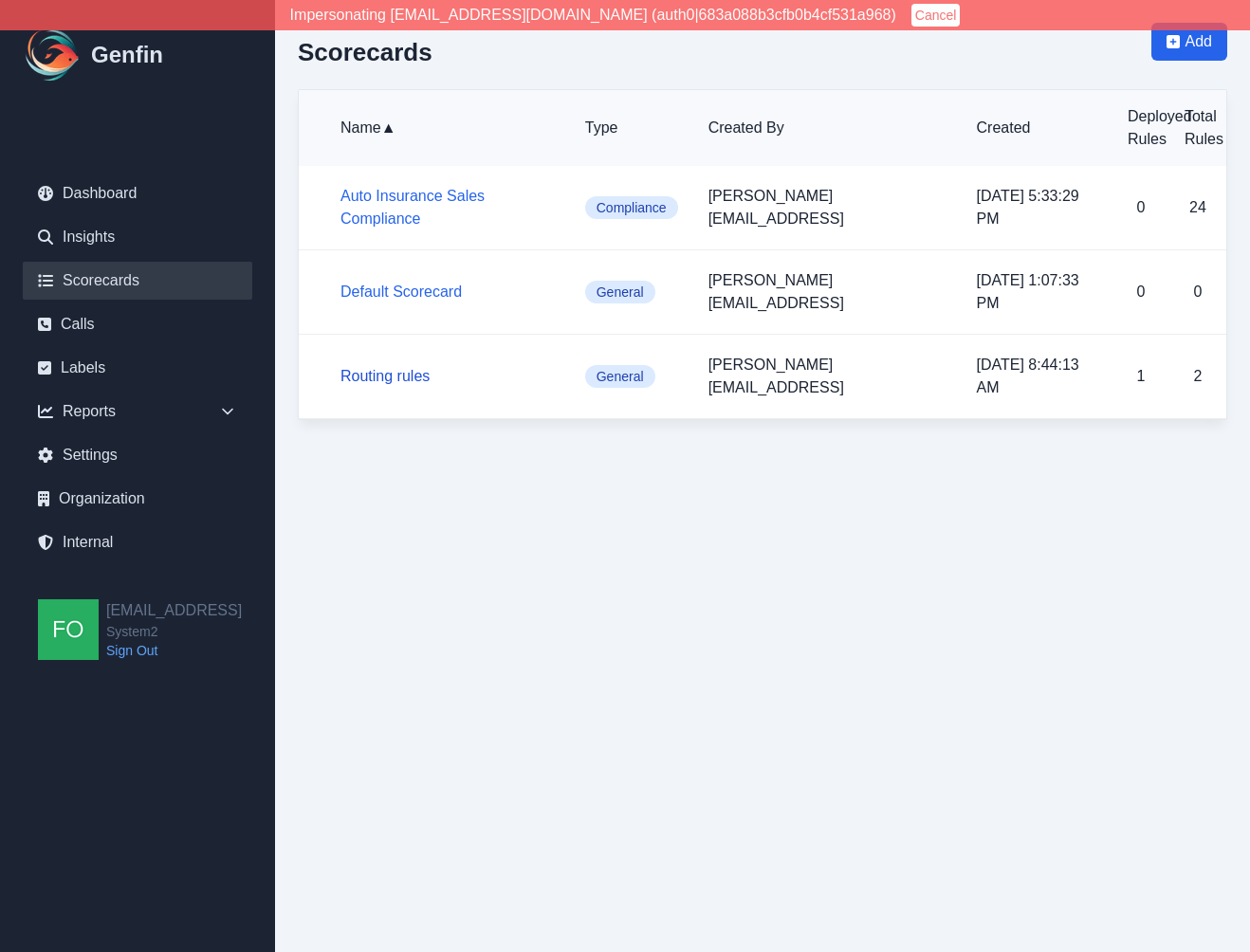 click on "Routing rules" at bounding box center [385, 375] 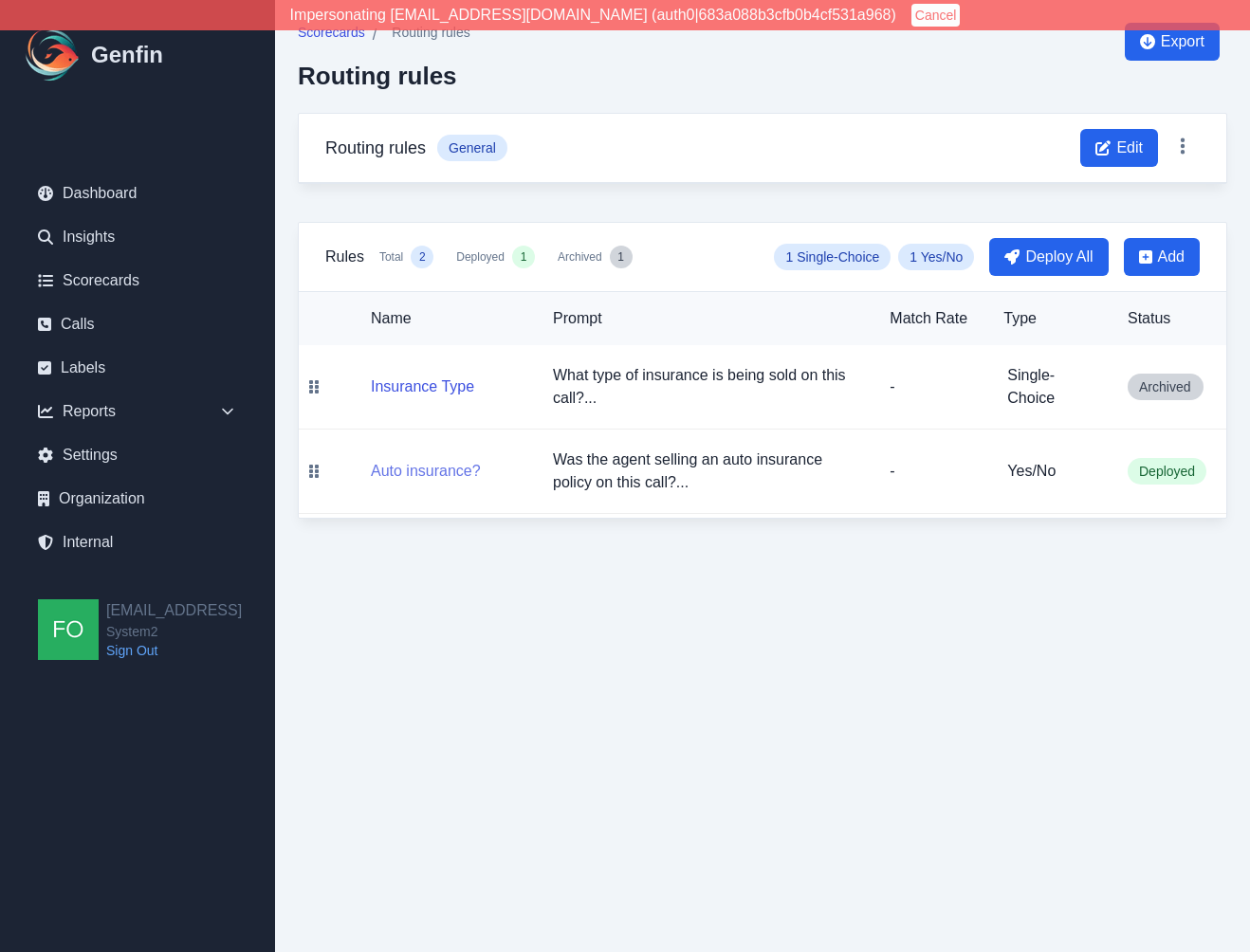 click on "Auto insurance?" at bounding box center (426, 471) 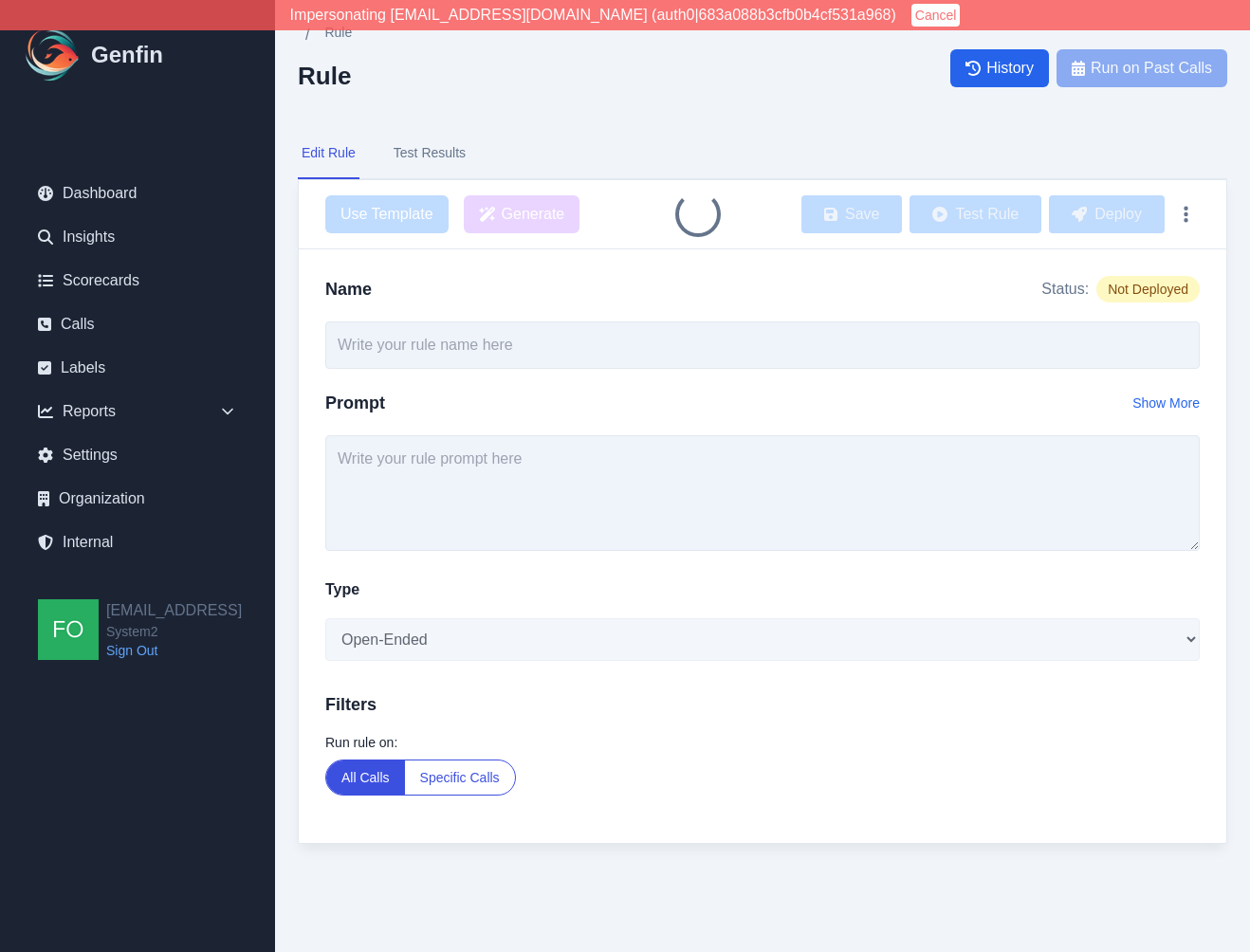 type on "Auto insurance?" 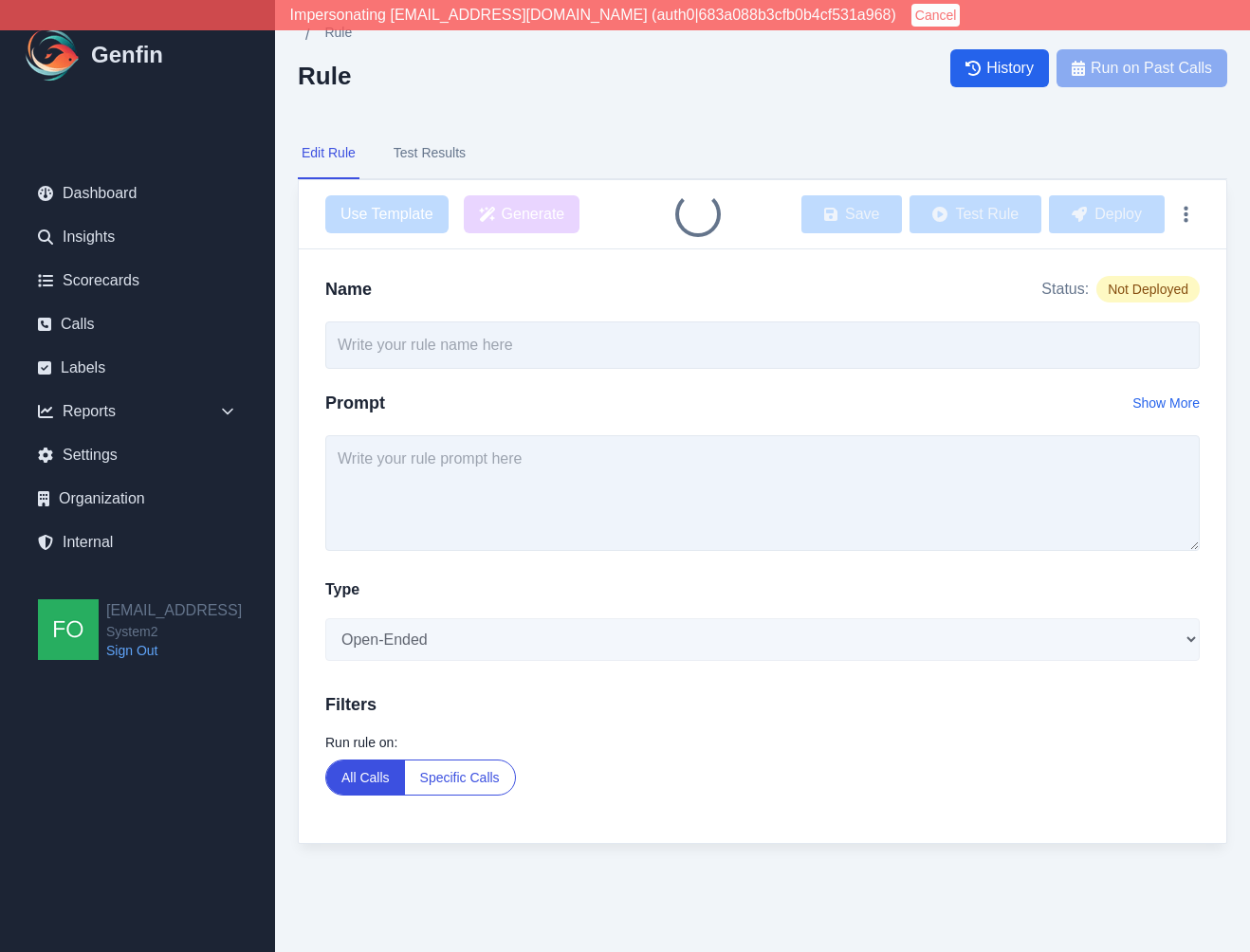 type on "Was the agent selling an auto insurance policy on this call?" 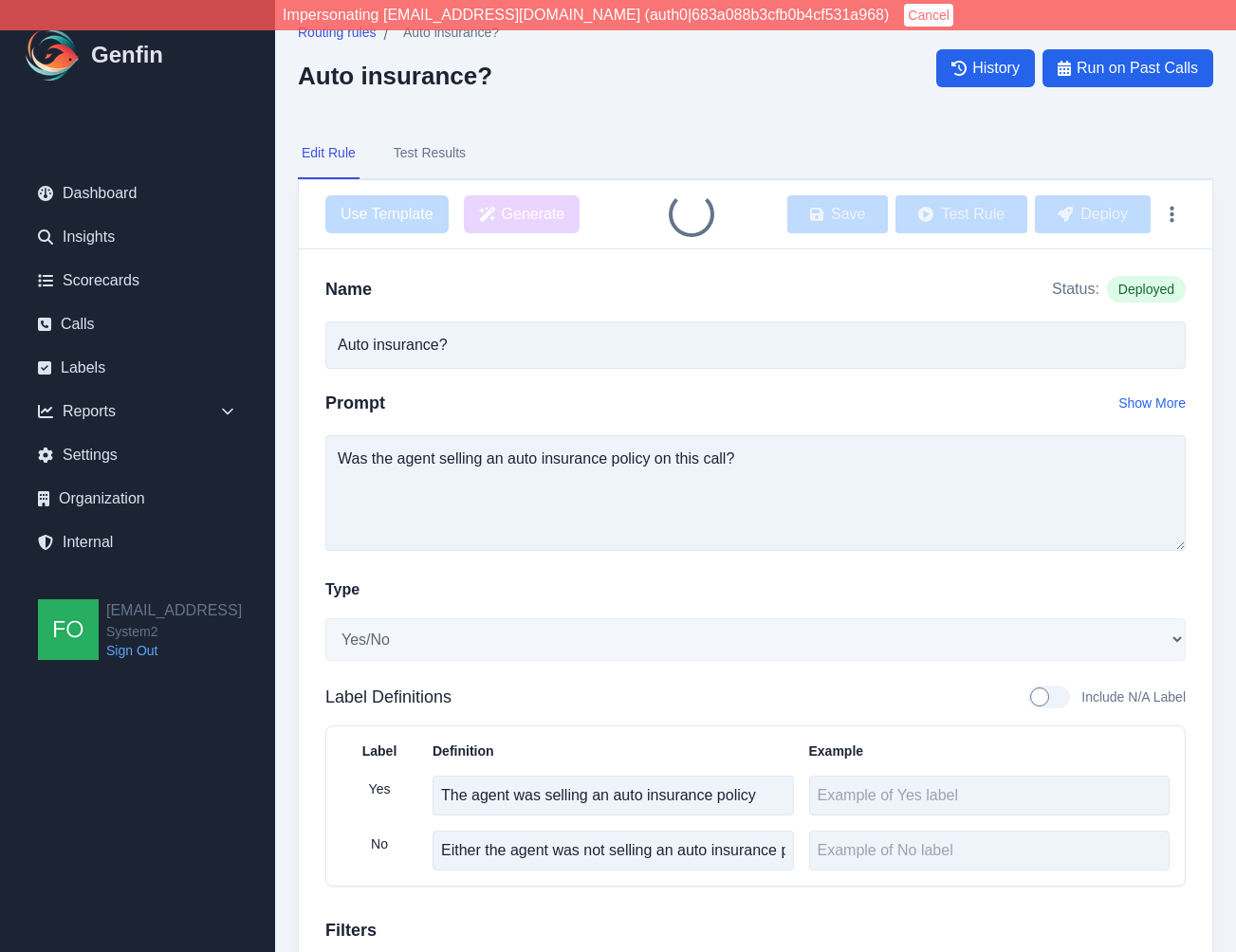 click on "Test Results" at bounding box center (430, 154) 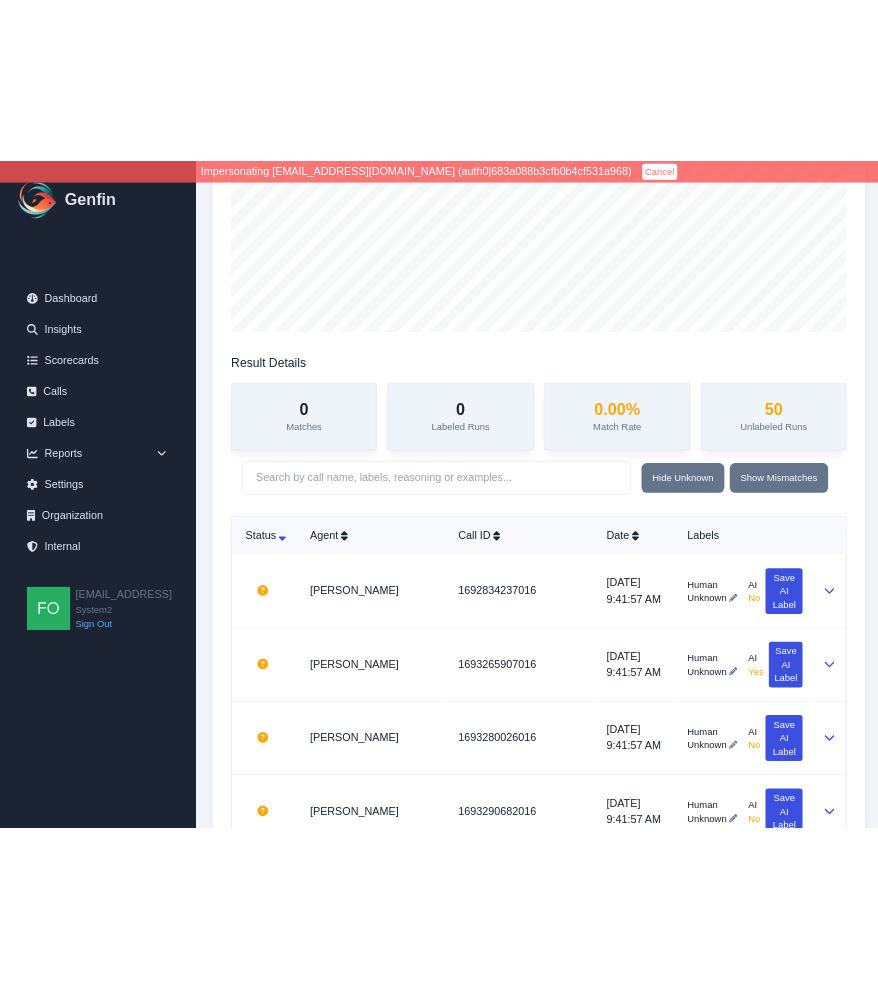scroll, scrollTop: 299, scrollLeft: 0, axis: vertical 